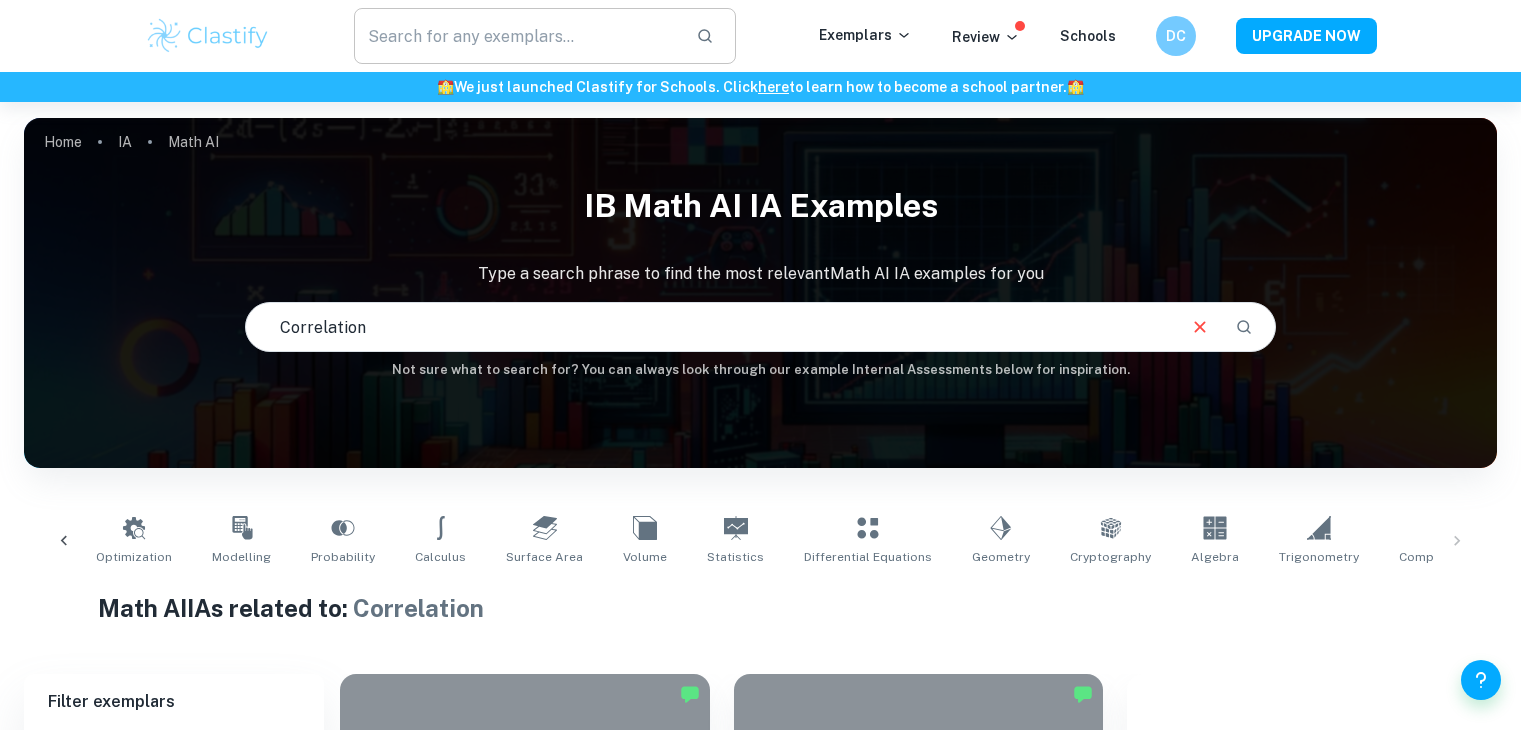 scroll, scrollTop: 0, scrollLeft: 0, axis: both 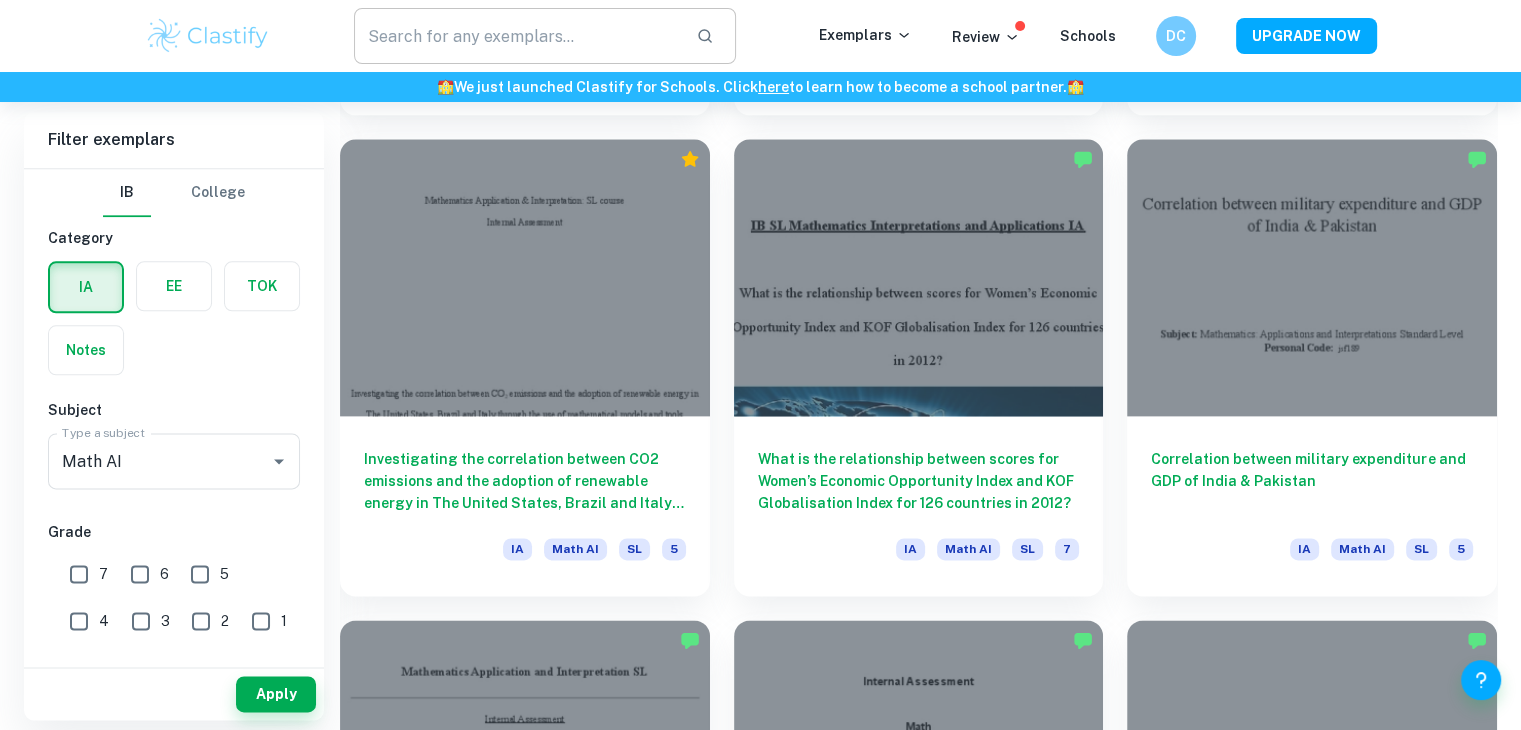 click at bounding box center (517, 36) 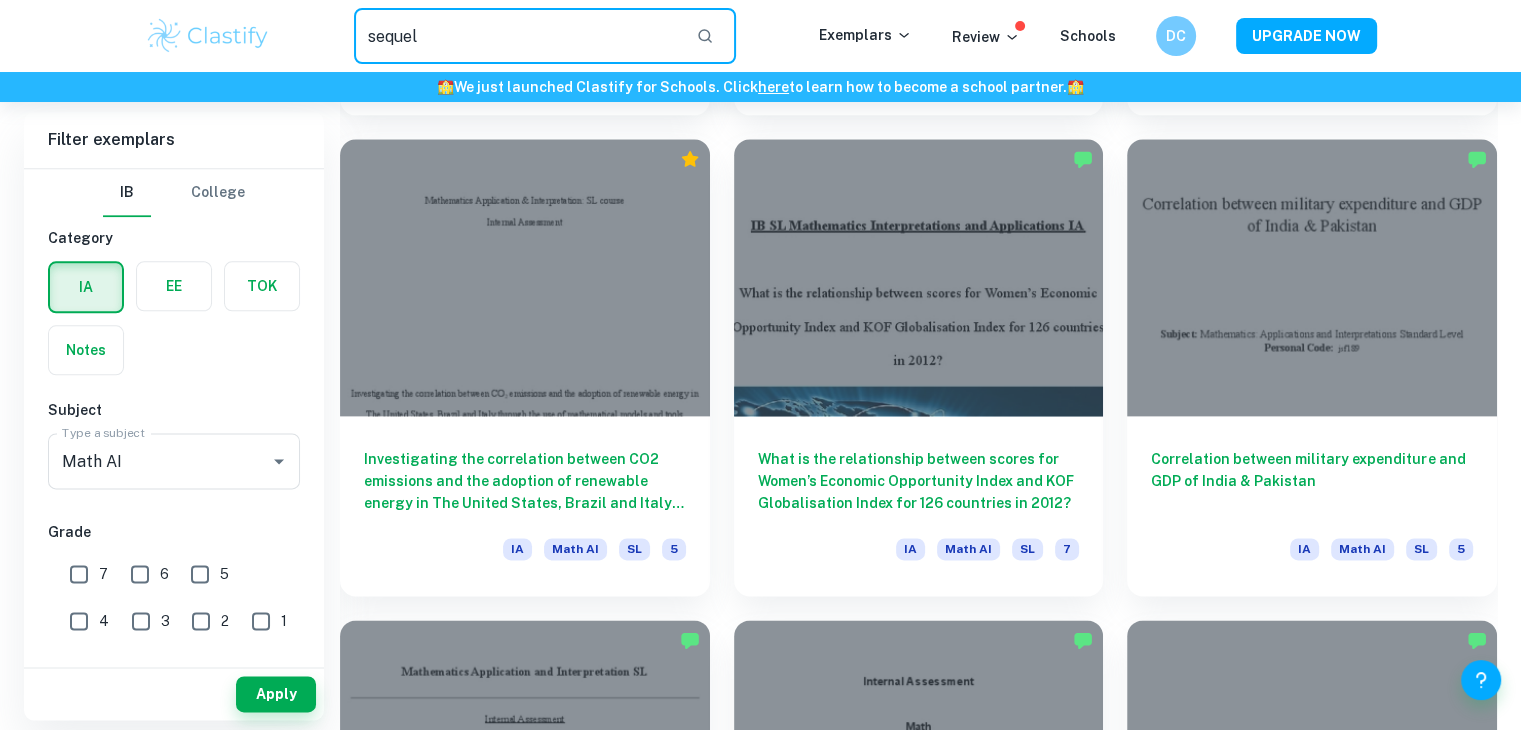 type on "sequel" 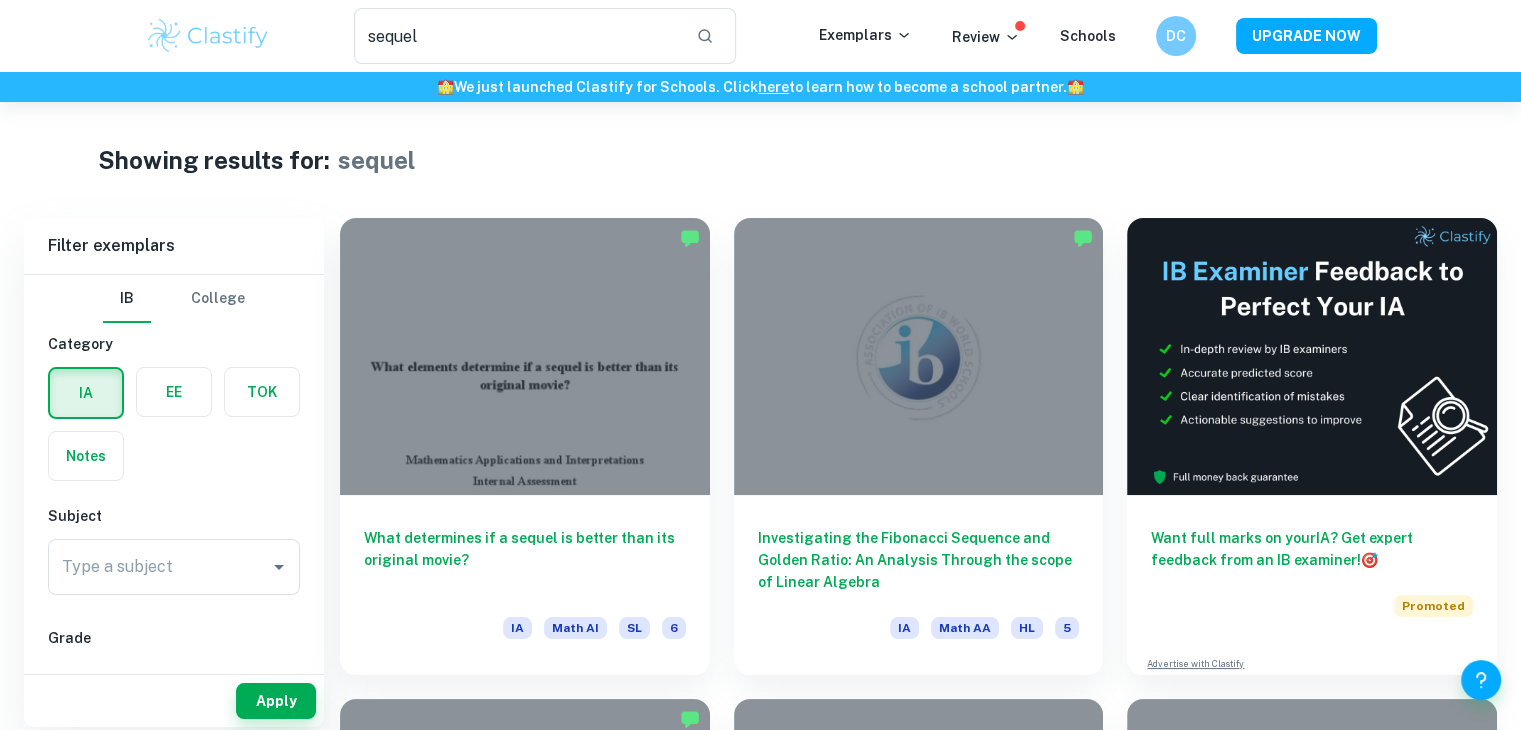 scroll, scrollTop: 28, scrollLeft: 0, axis: vertical 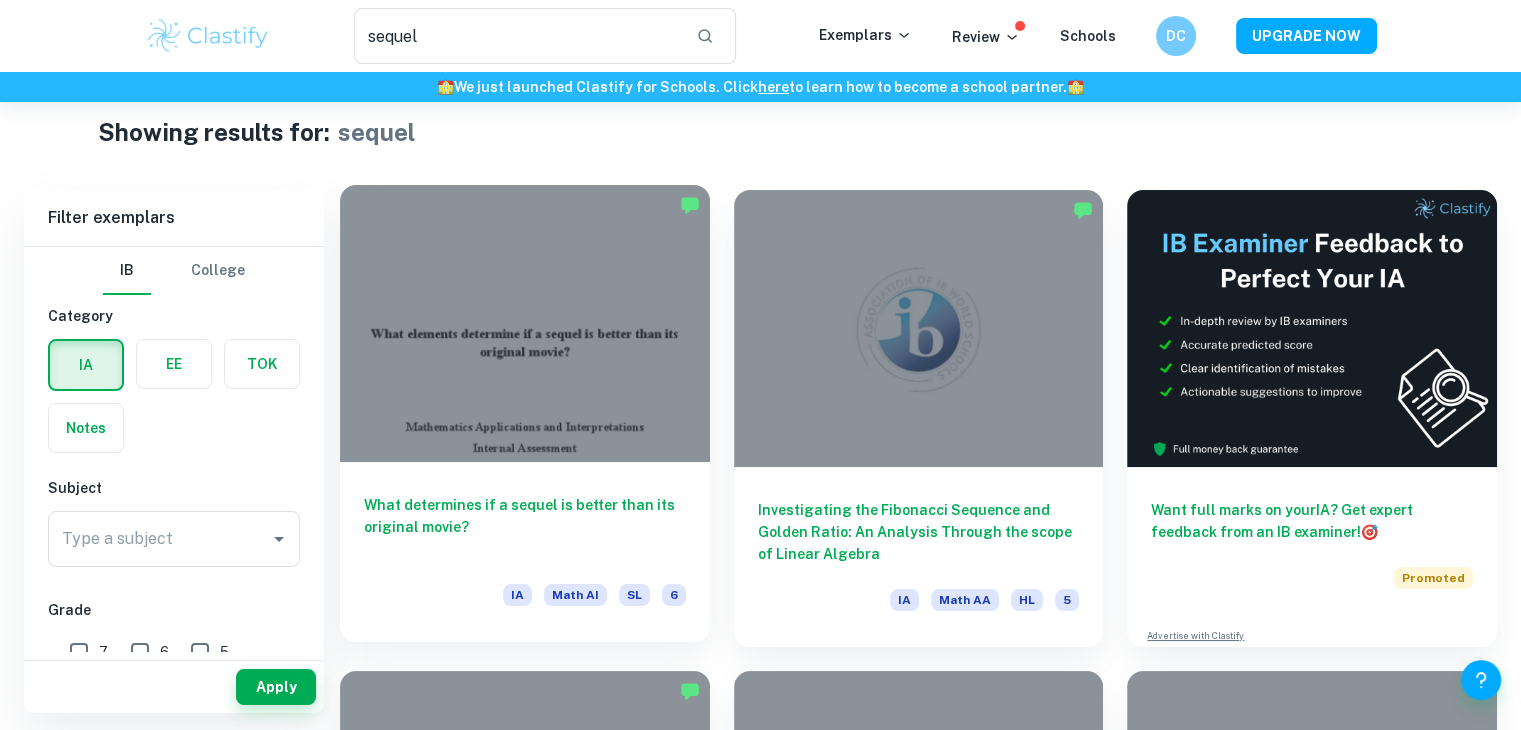 click at bounding box center (525, 323) 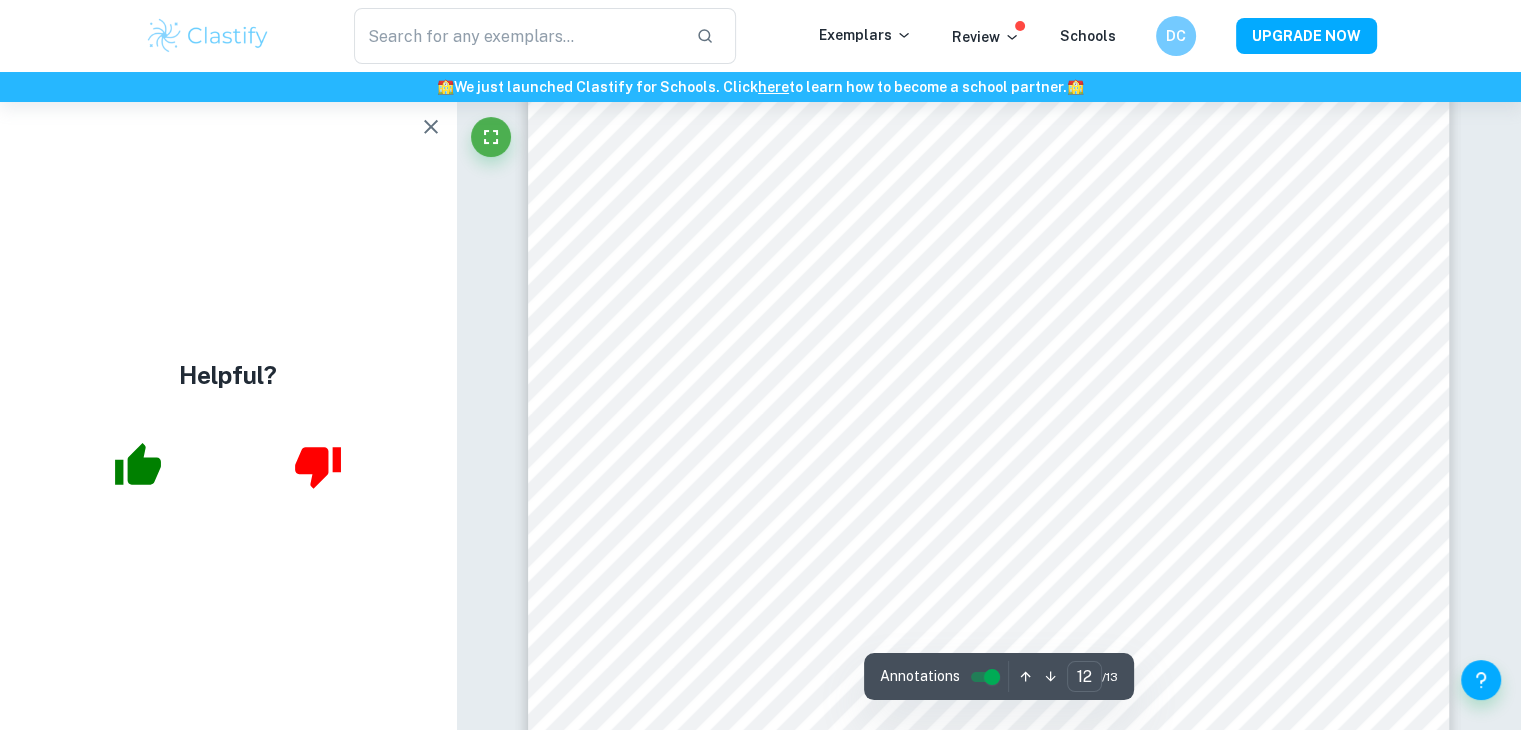 scroll, scrollTop: 13867, scrollLeft: 0, axis: vertical 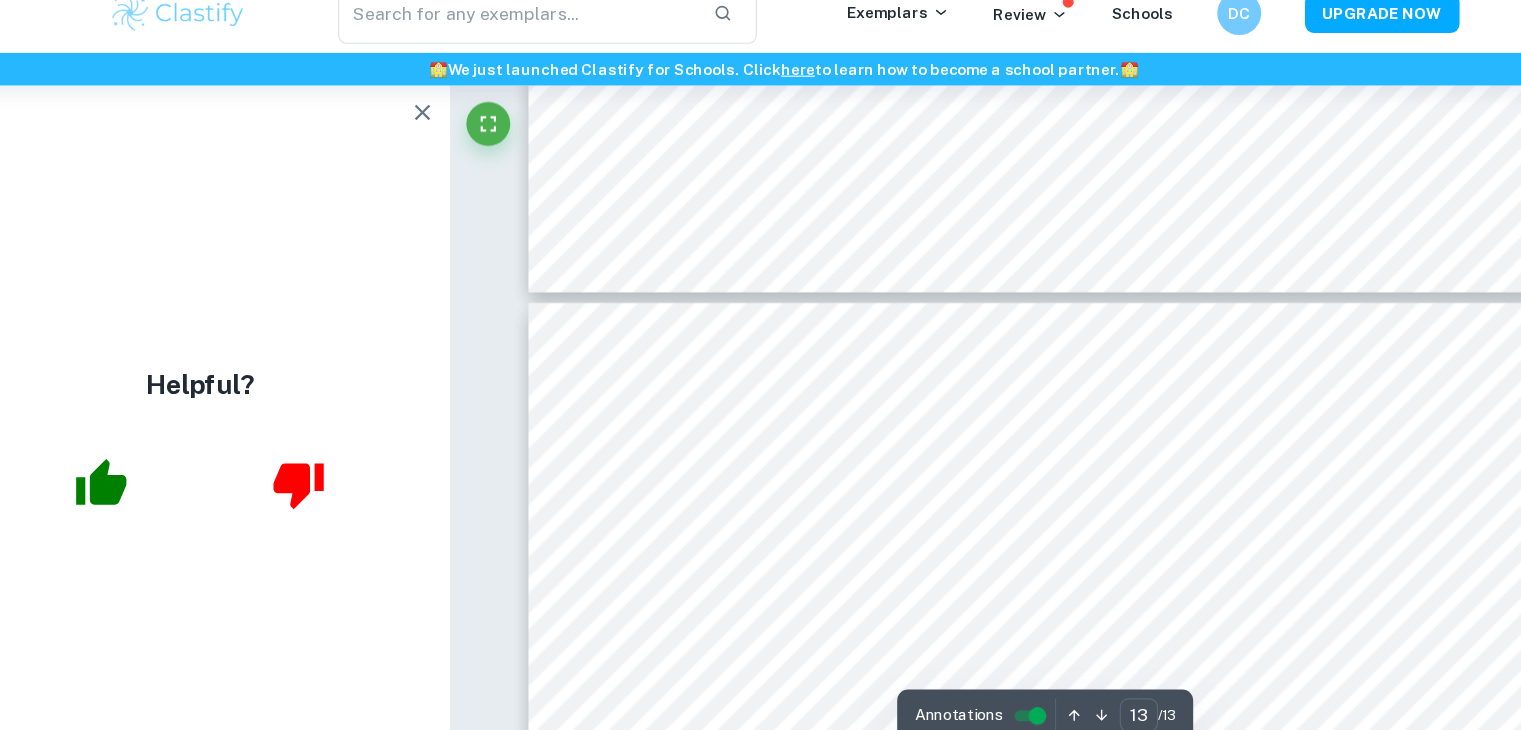 type on "12" 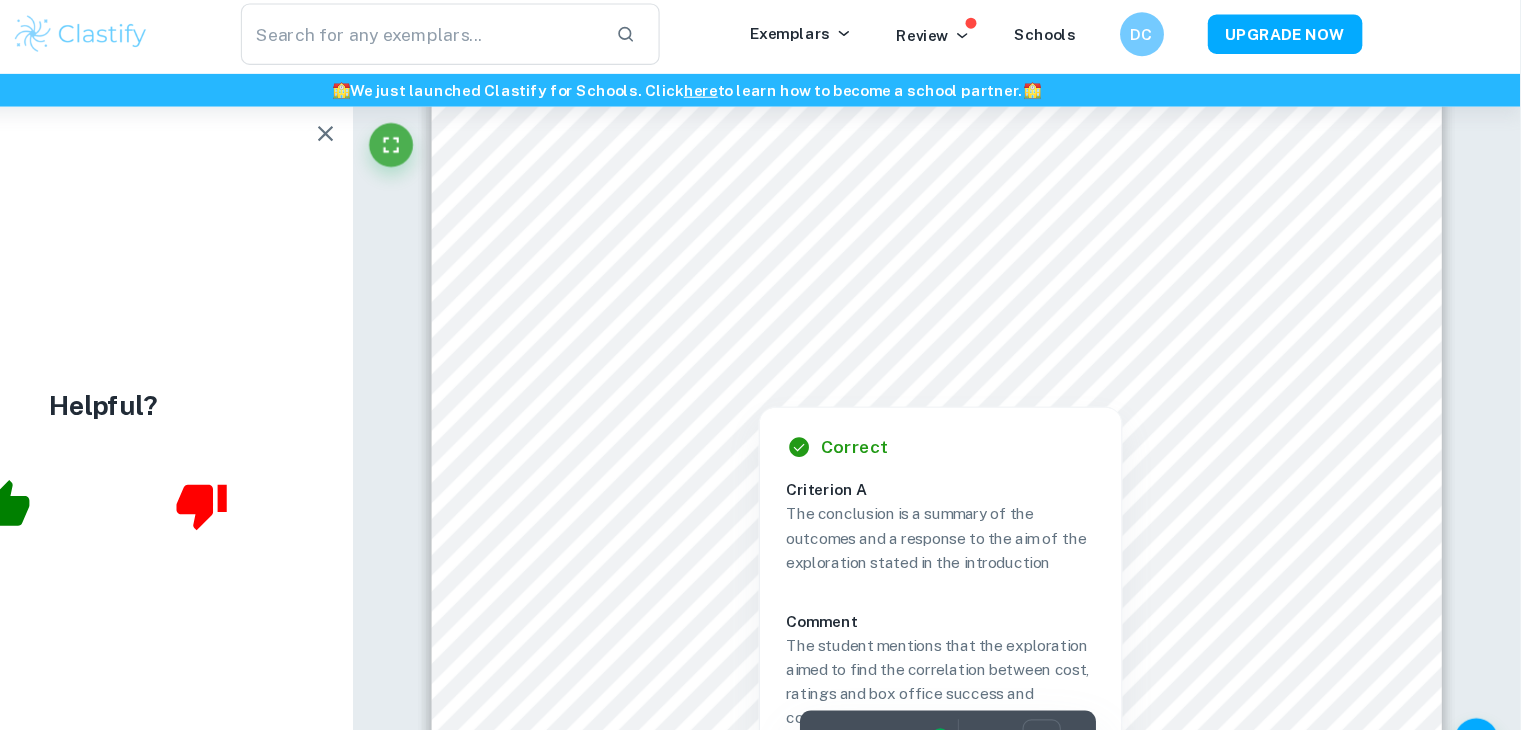 scroll, scrollTop: 14037, scrollLeft: 0, axis: vertical 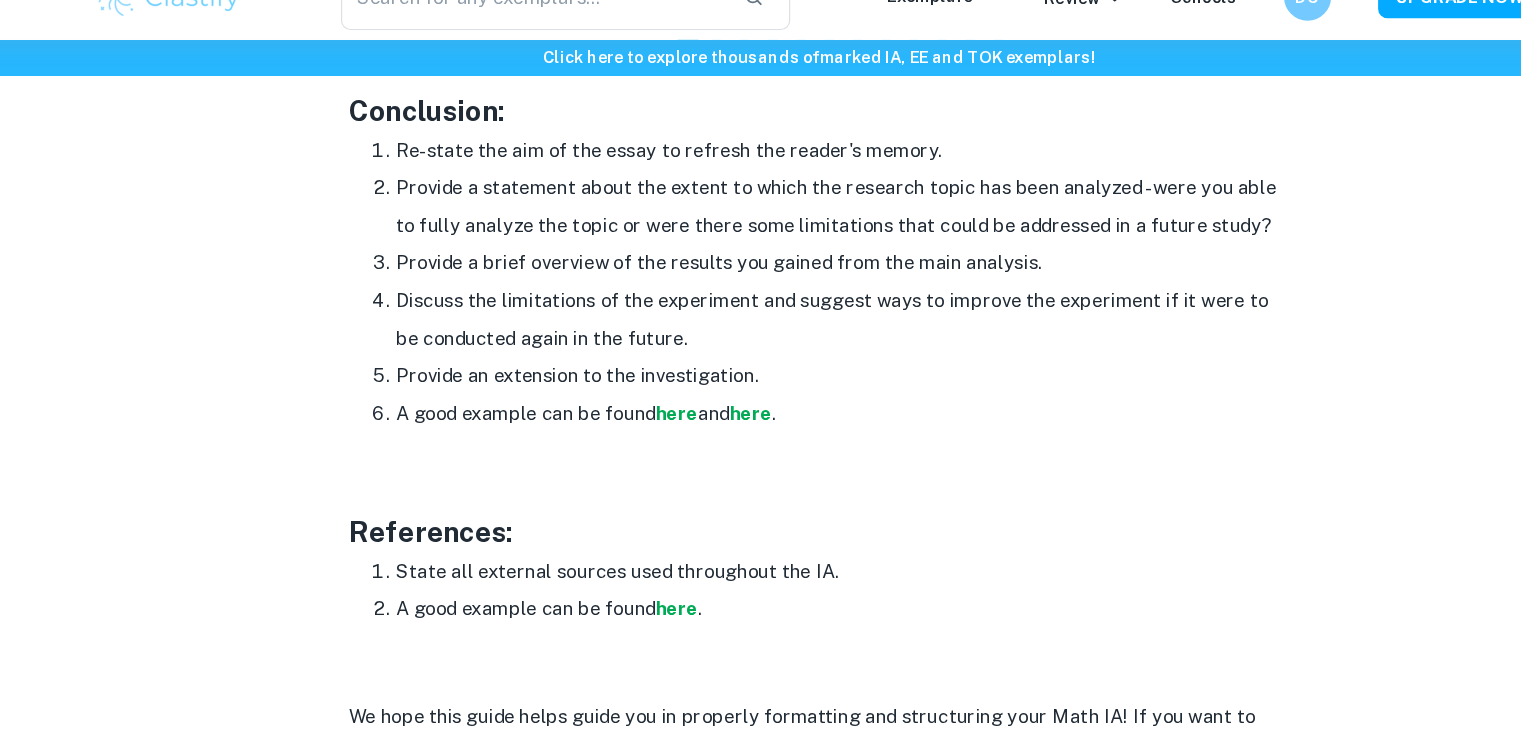 drag, startPoint x: 600, startPoint y: 190, endPoint x: 958, endPoint y: 250, distance: 362.9931 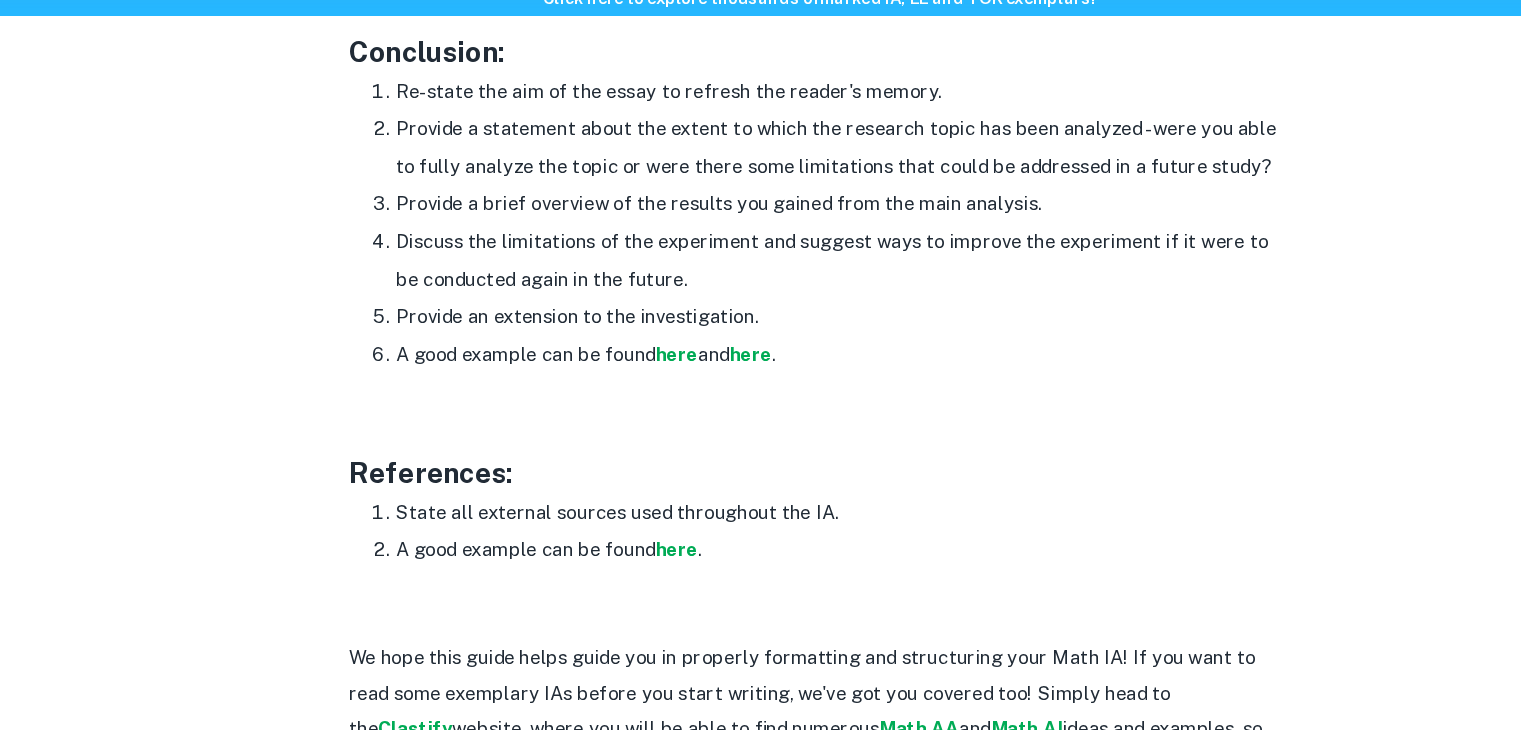 scroll, scrollTop: 2463, scrollLeft: 0, axis: vertical 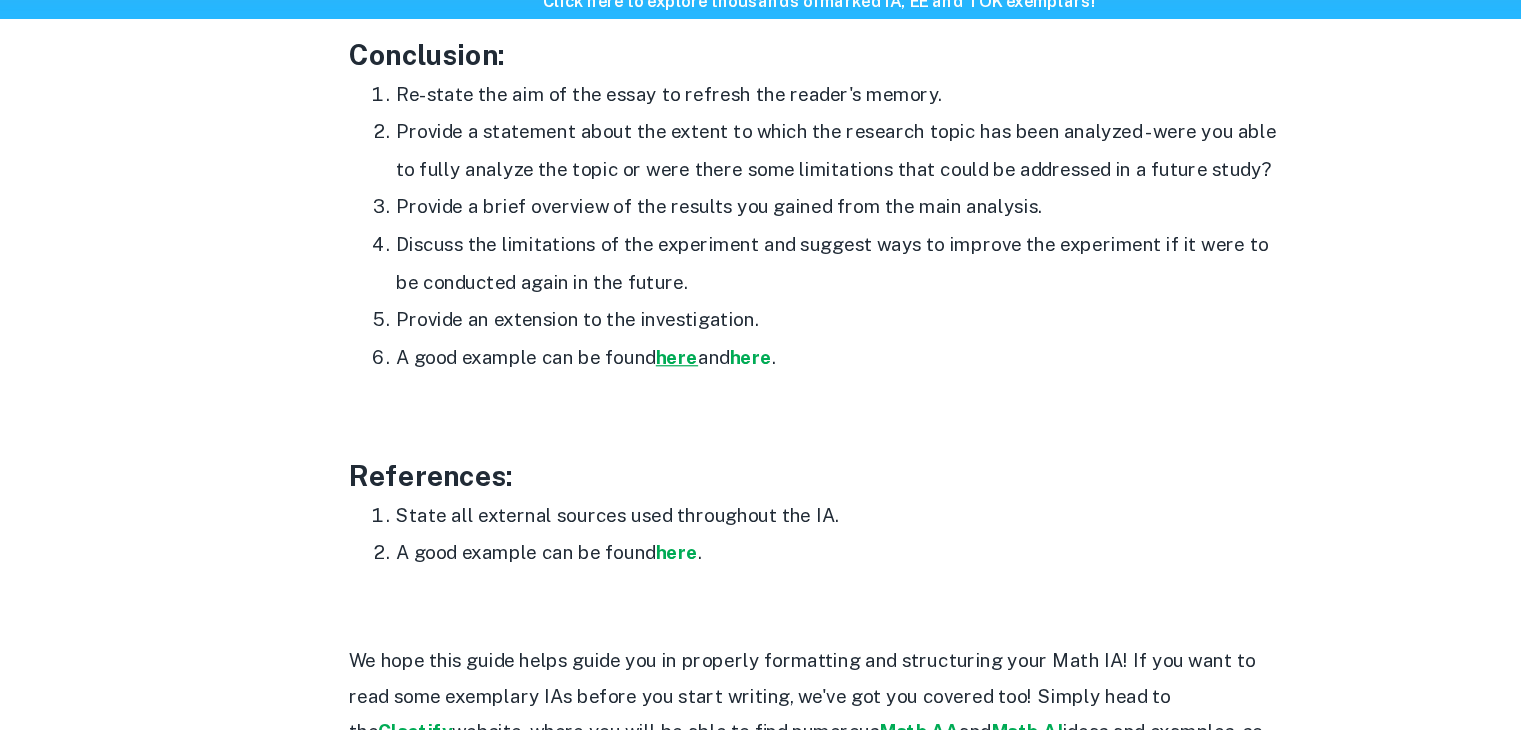 click on "here" at bounding box center [640, 390] 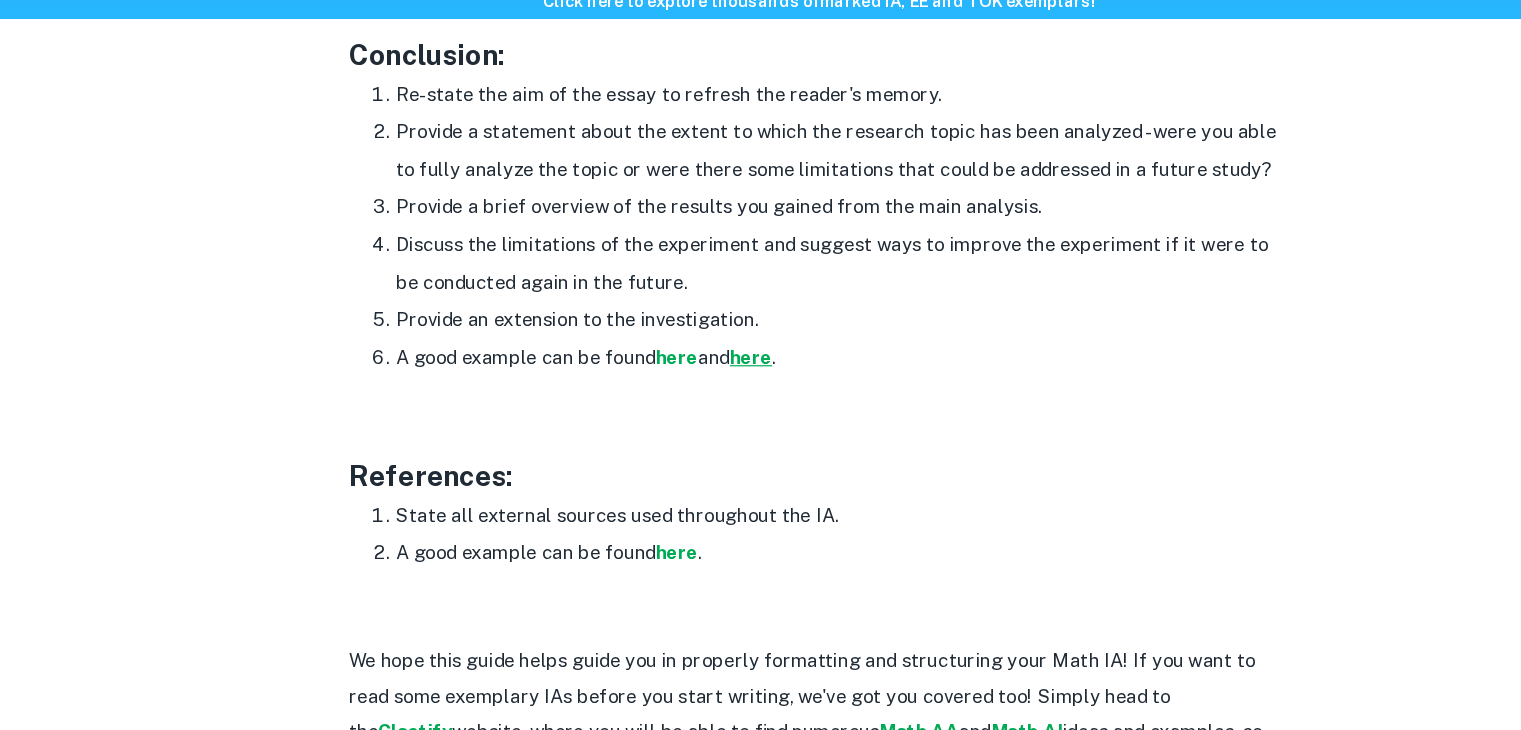 click on "here" at bounding box center (703, 390) 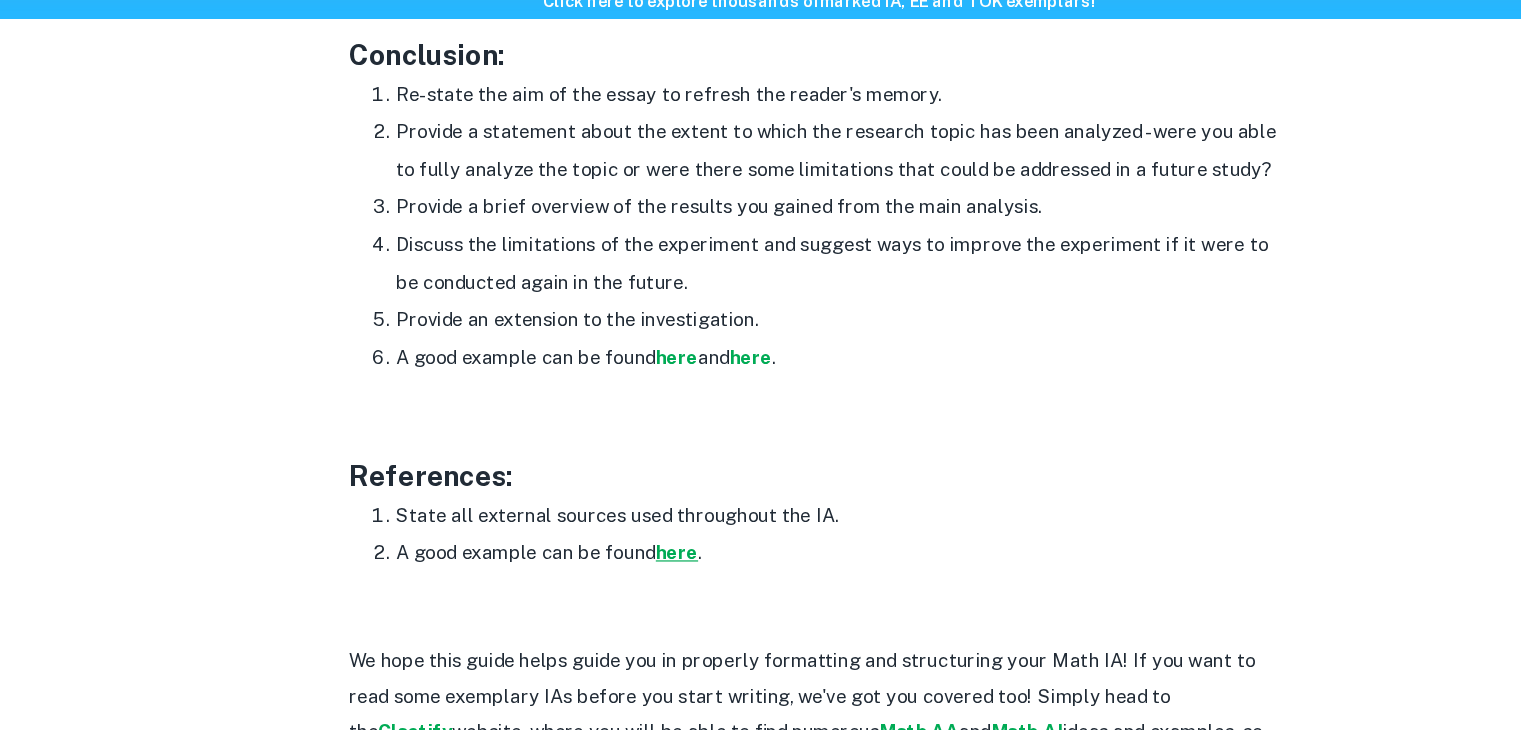 click on "here" at bounding box center [640, 556] 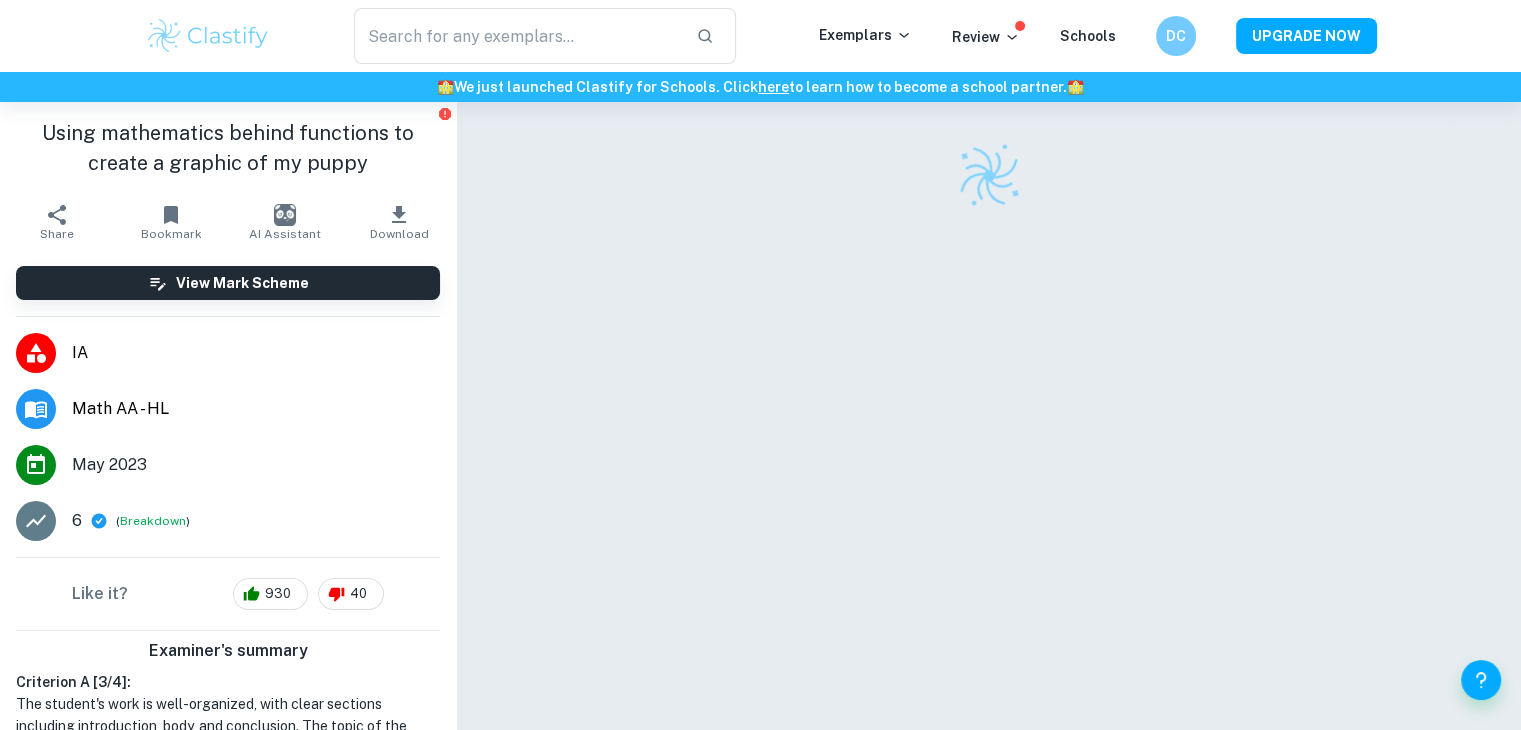 scroll, scrollTop: 0, scrollLeft: 0, axis: both 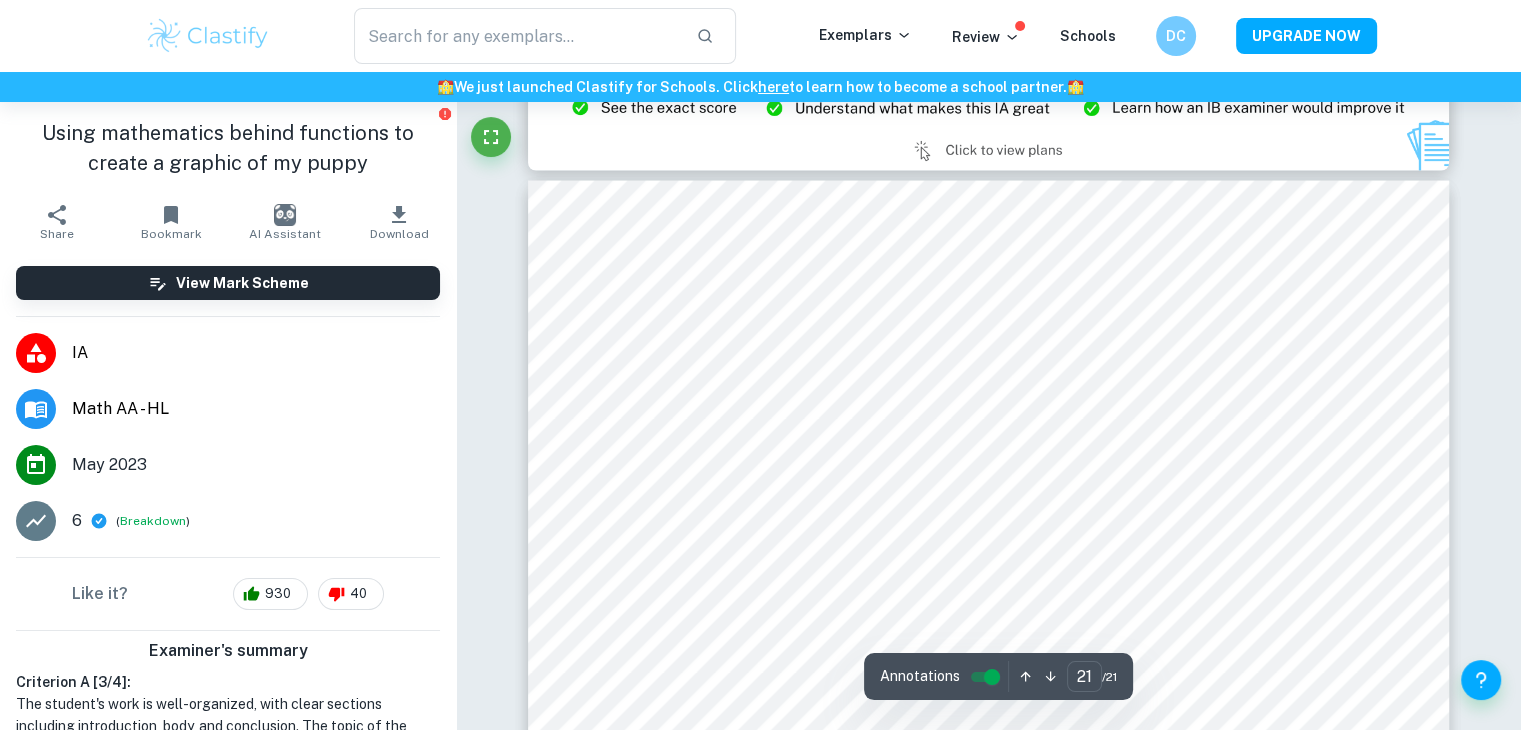 type on "20" 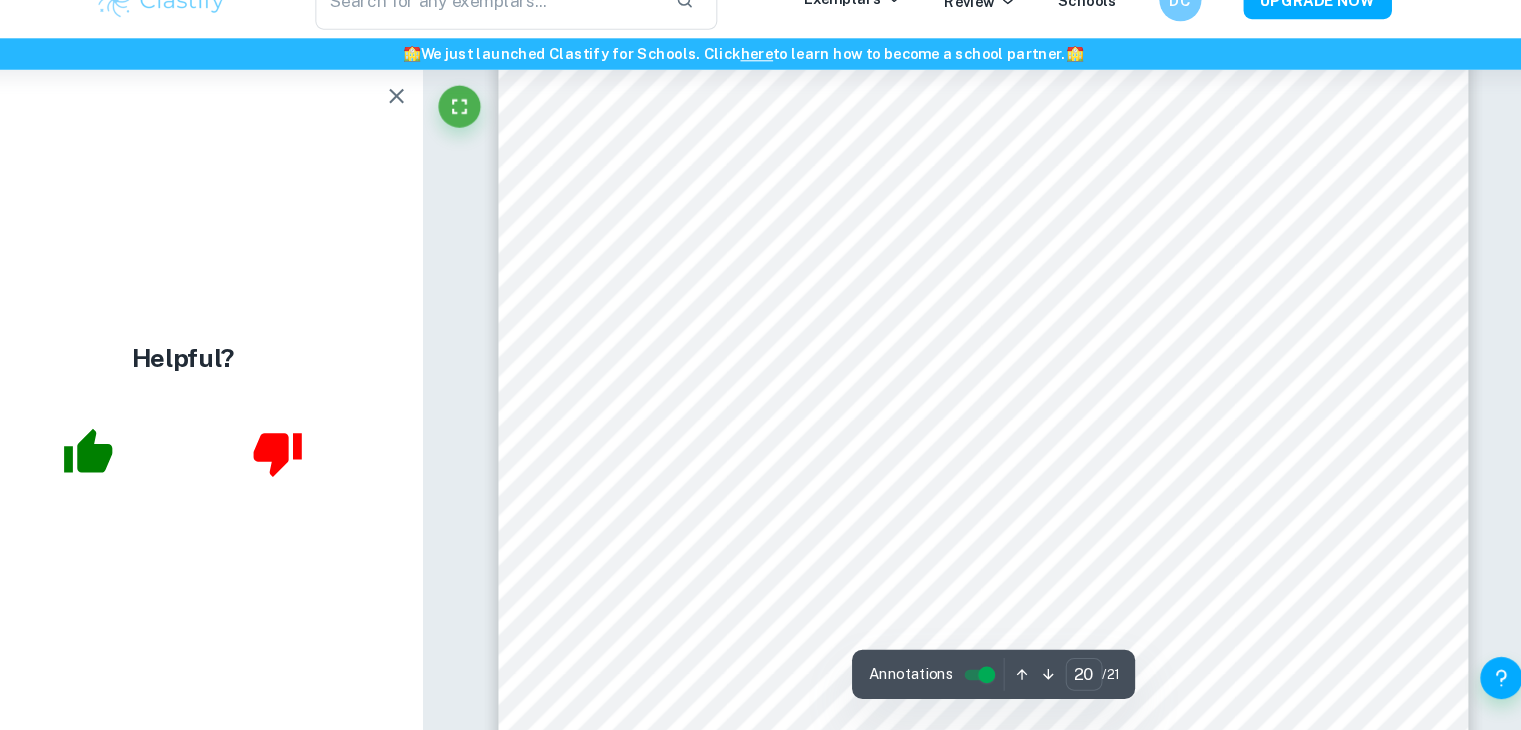 scroll, scrollTop: 25897, scrollLeft: 0, axis: vertical 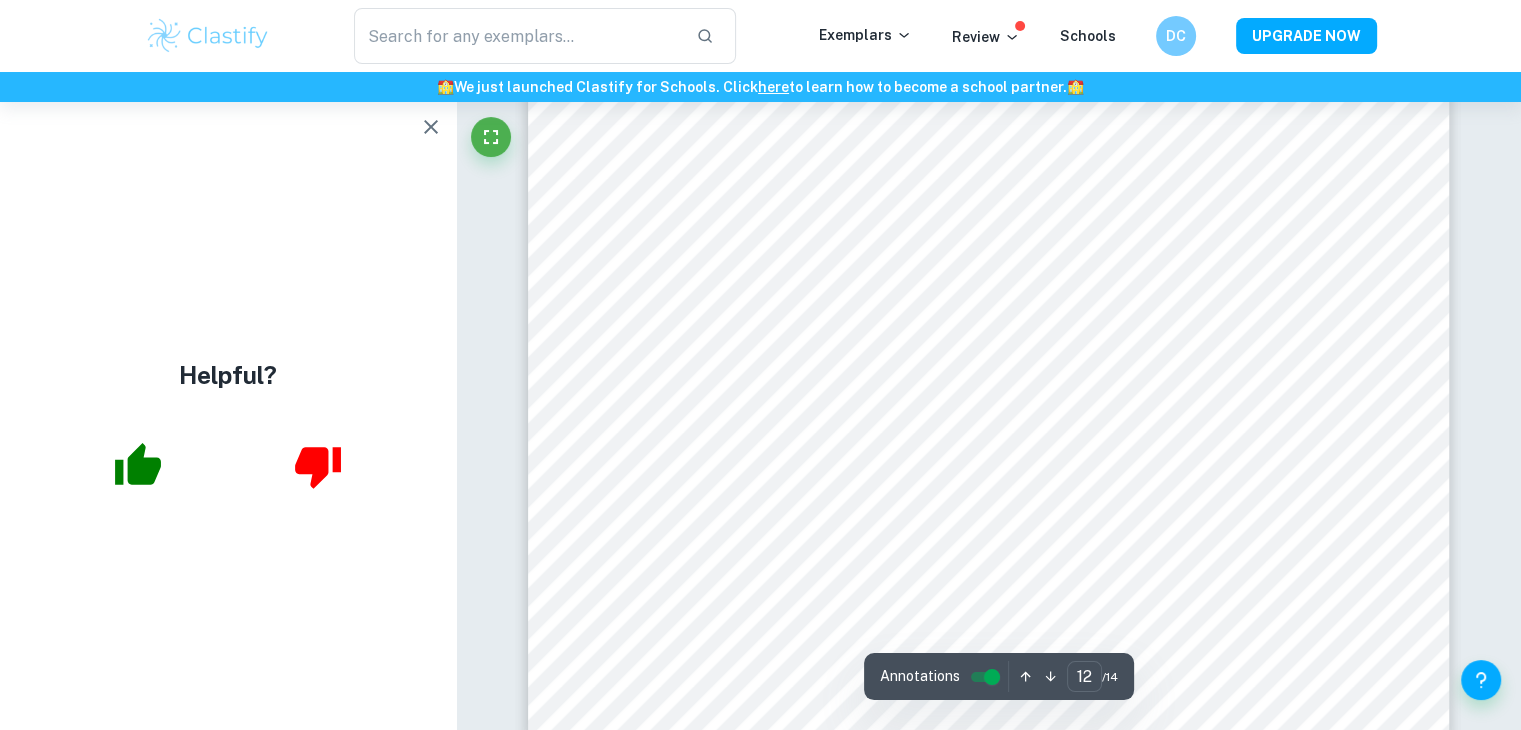 type on "11" 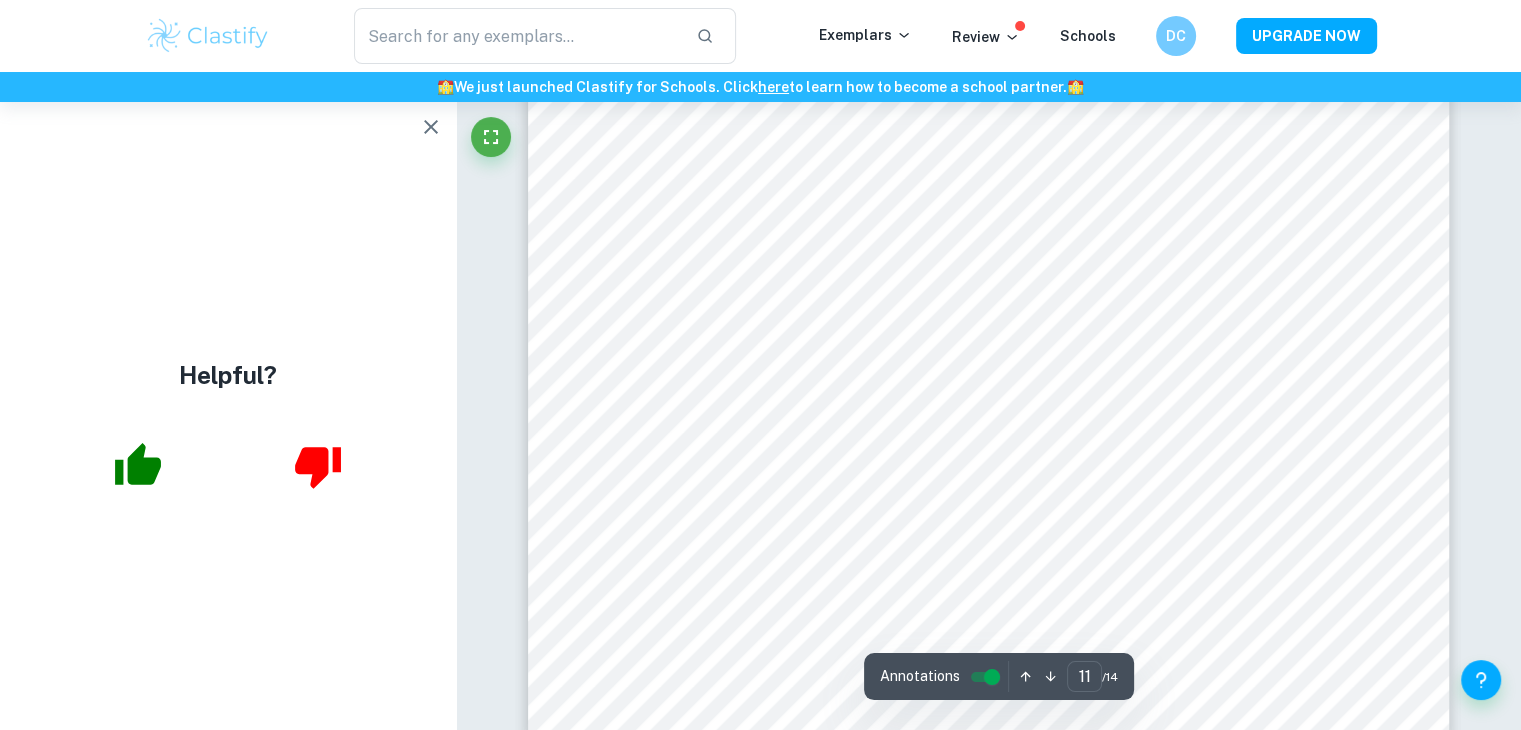 scroll, scrollTop: 14180, scrollLeft: 0, axis: vertical 